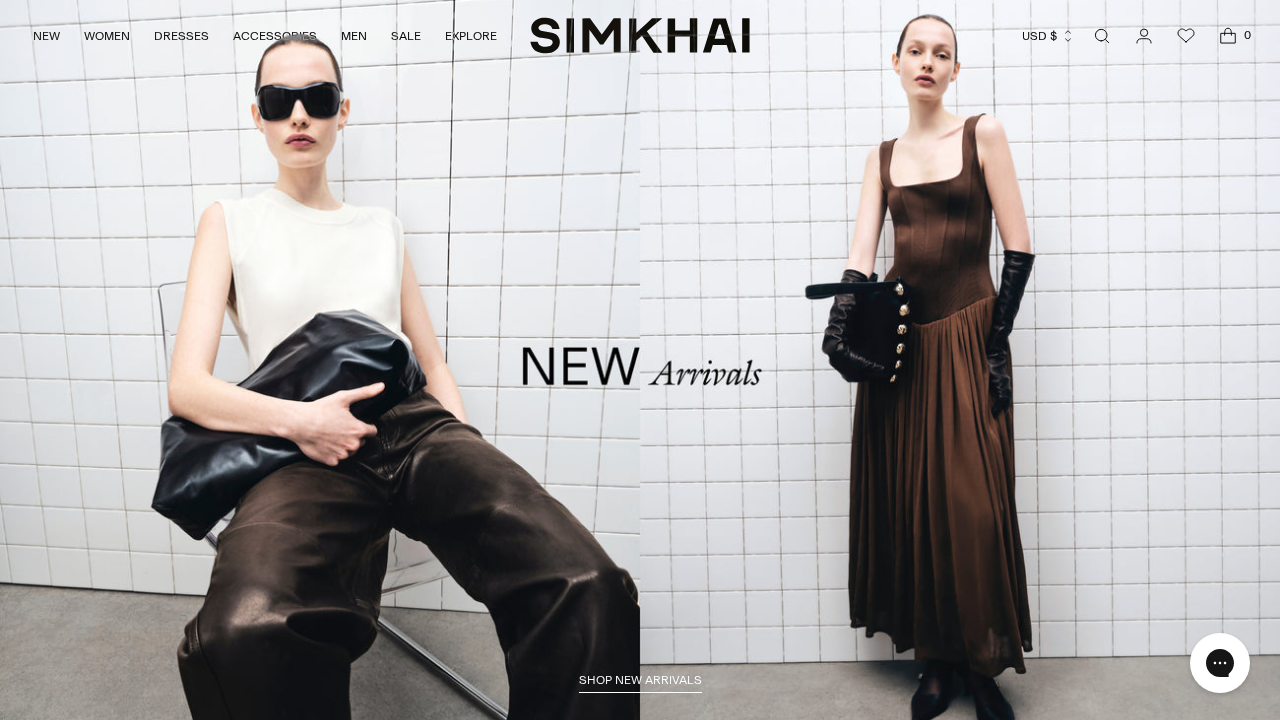 scroll, scrollTop: 0, scrollLeft: 0, axis: both 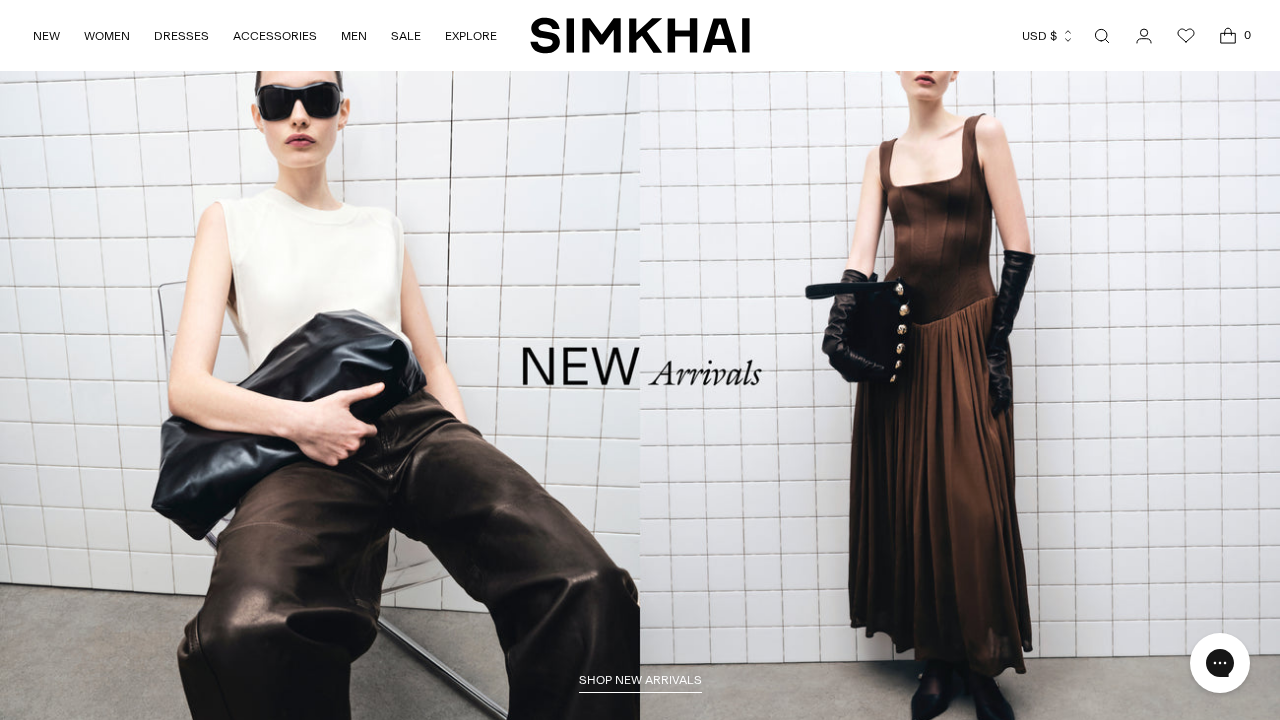click 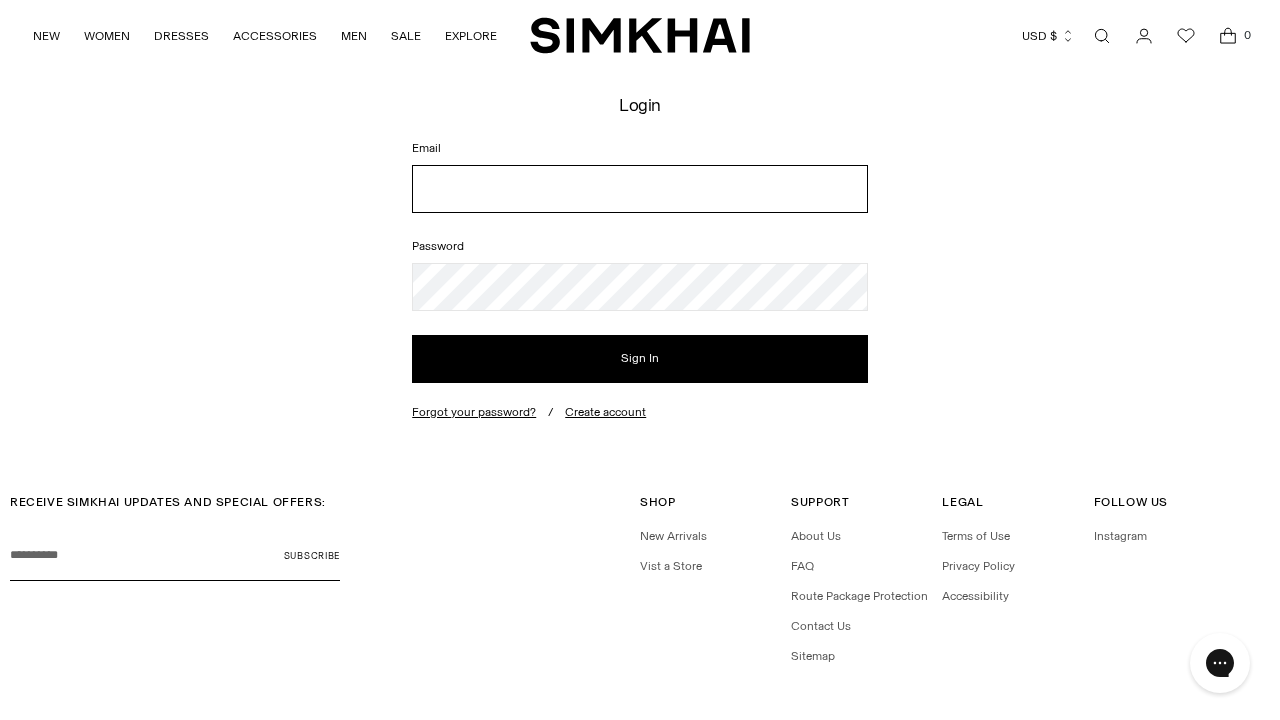 scroll, scrollTop: 0, scrollLeft: 0, axis: both 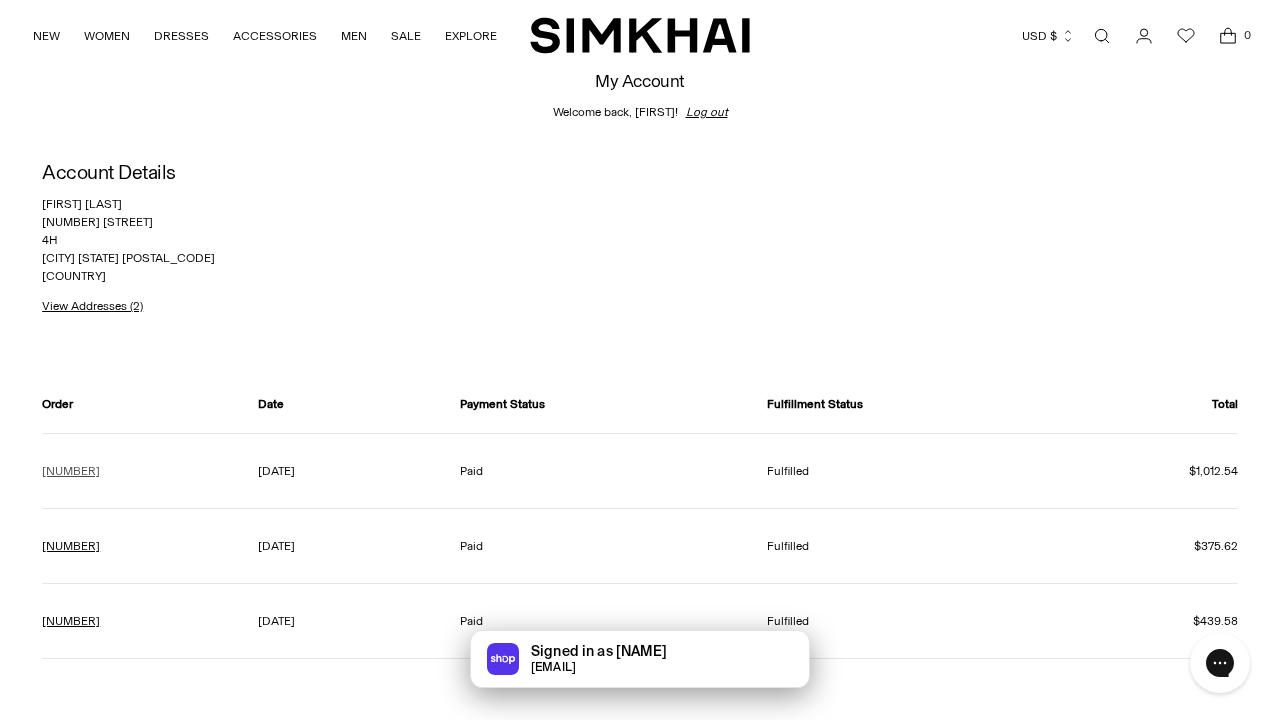 click on "#118110" at bounding box center (71, 471) 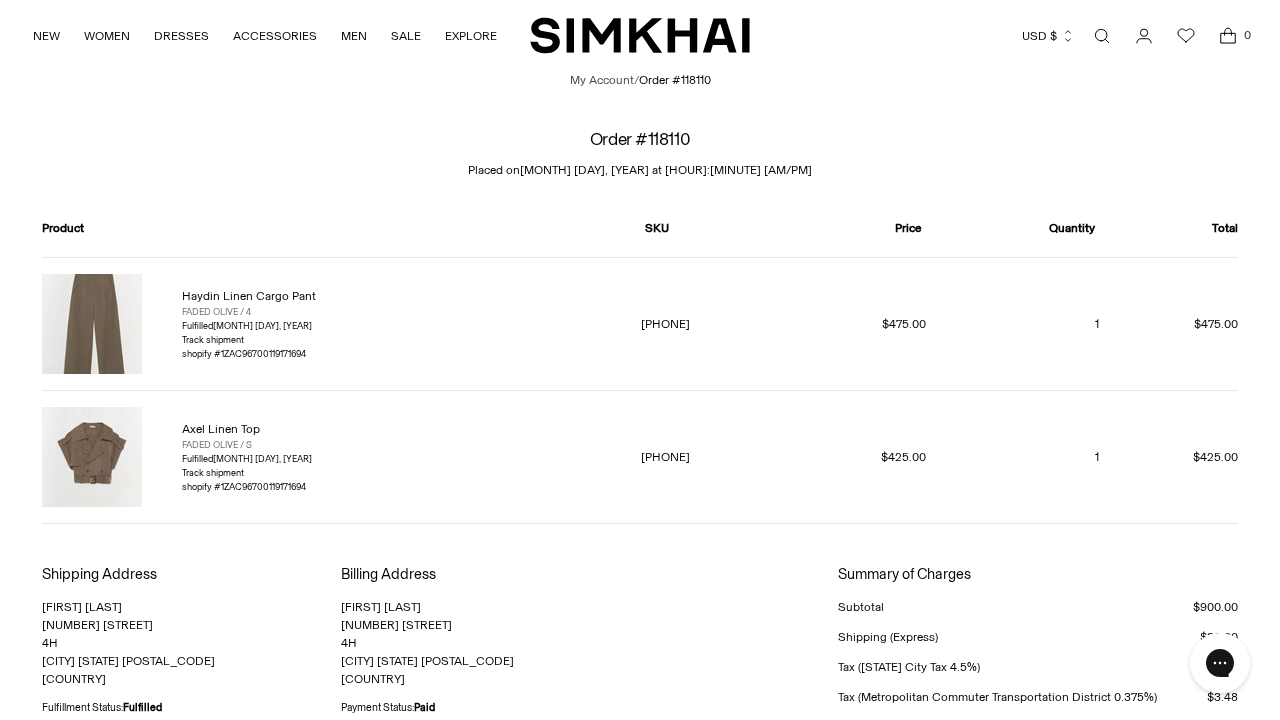 scroll, scrollTop: 0, scrollLeft: 0, axis: both 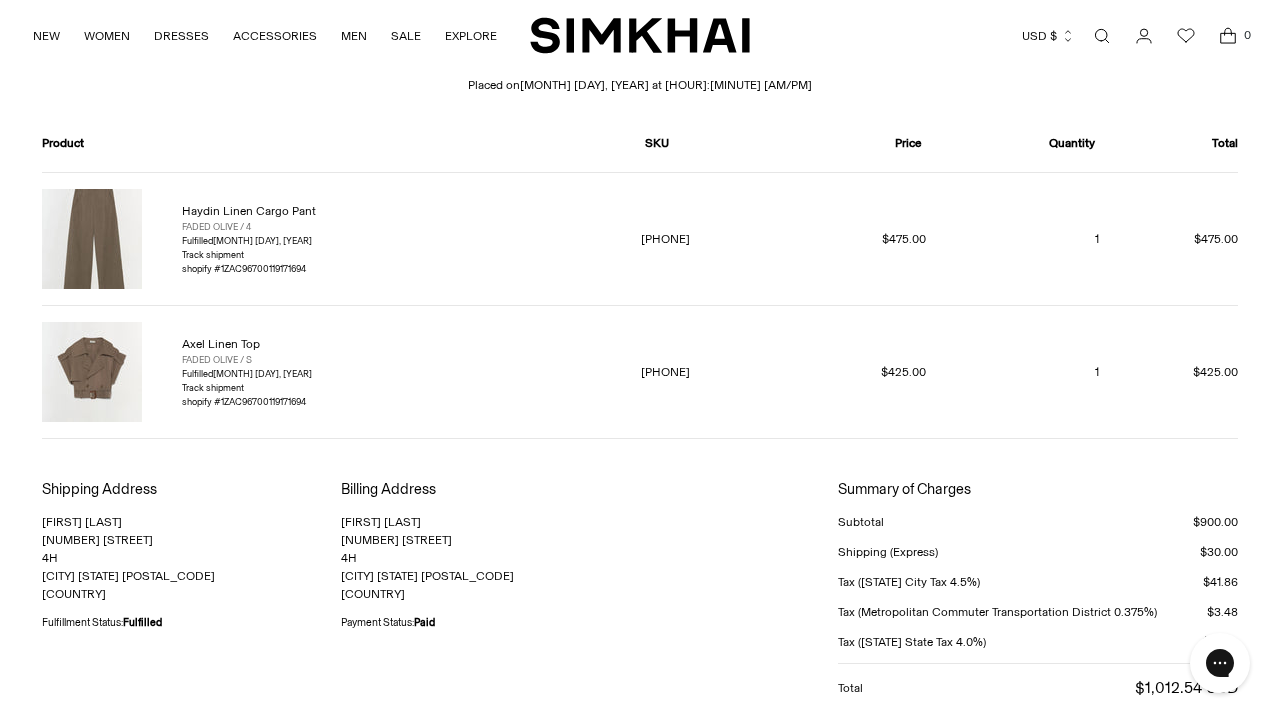 click at bounding box center [92, 239] 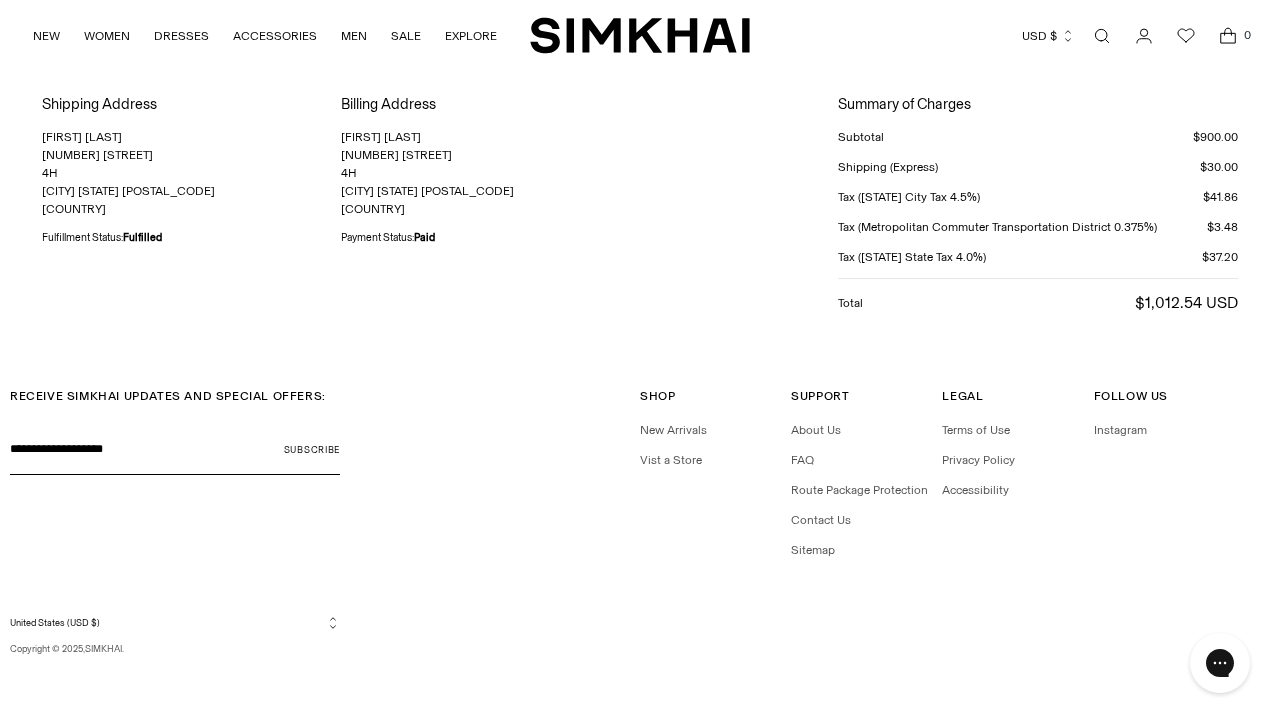 scroll, scrollTop: 471, scrollLeft: 0, axis: vertical 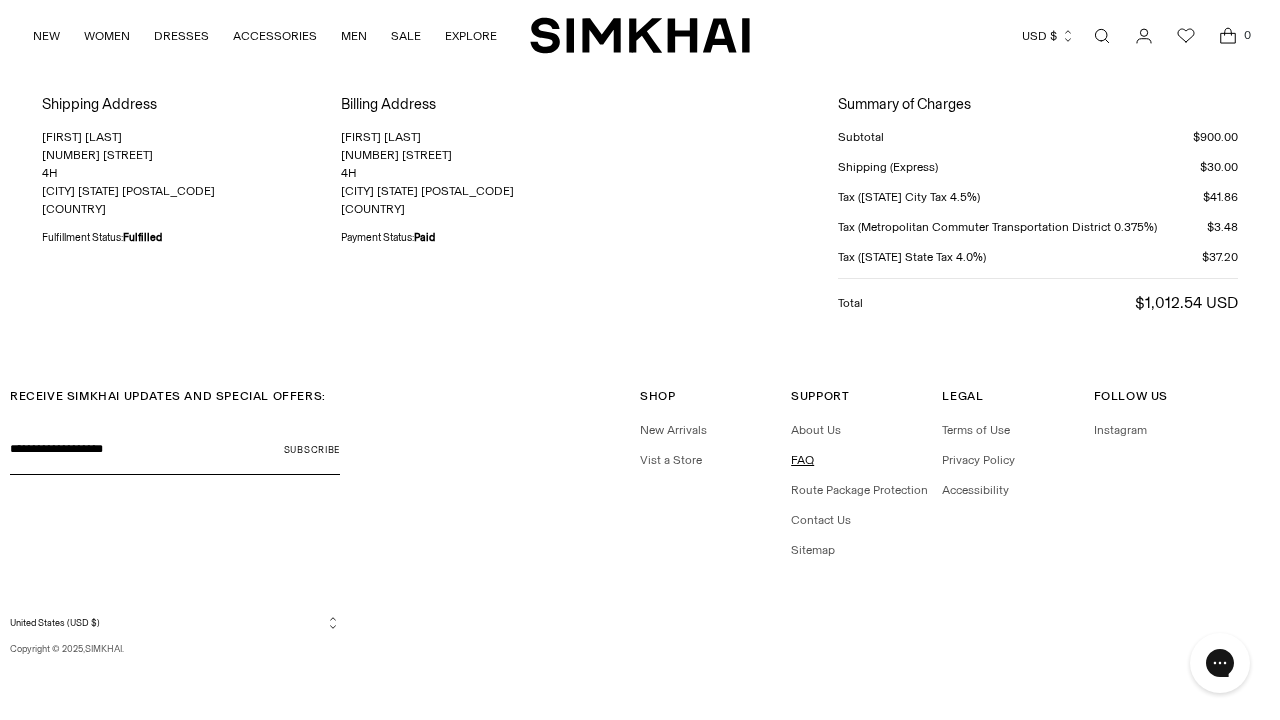 click on "FAQ" at bounding box center (802, 460) 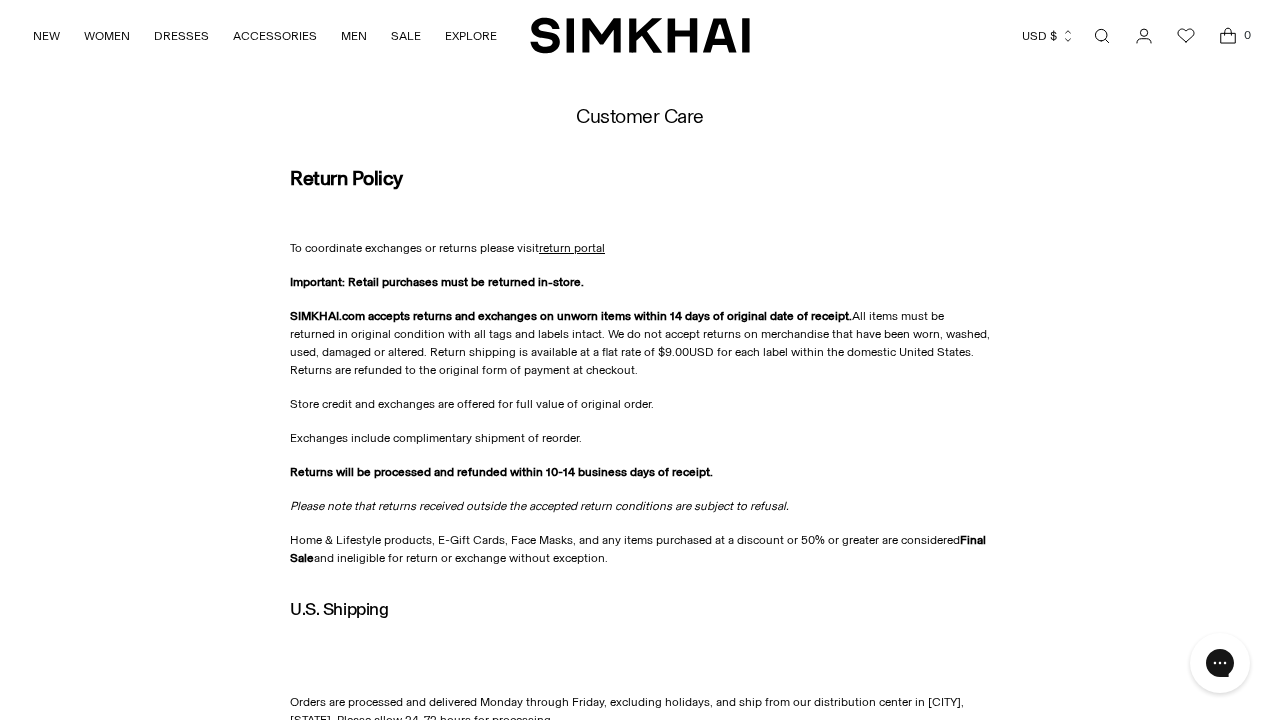 scroll, scrollTop: 0, scrollLeft: 0, axis: both 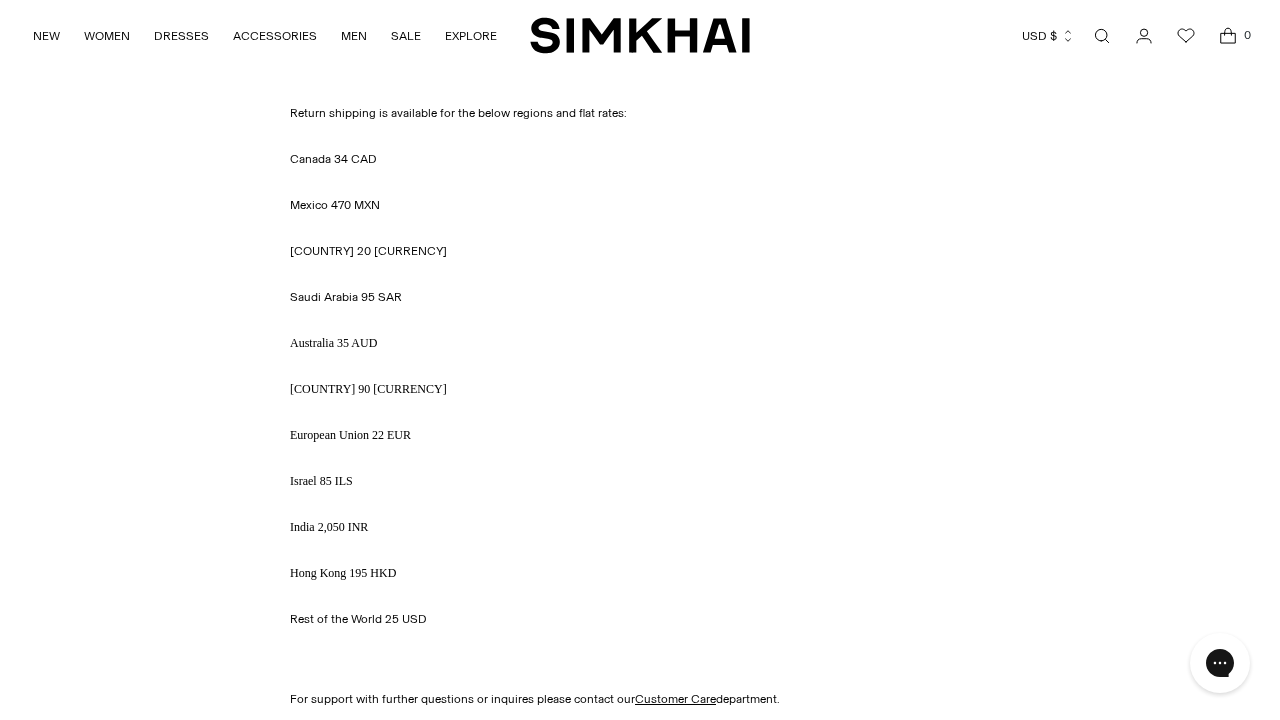 click on "Rest of the World 25 USD" at bounding box center [358, 619] 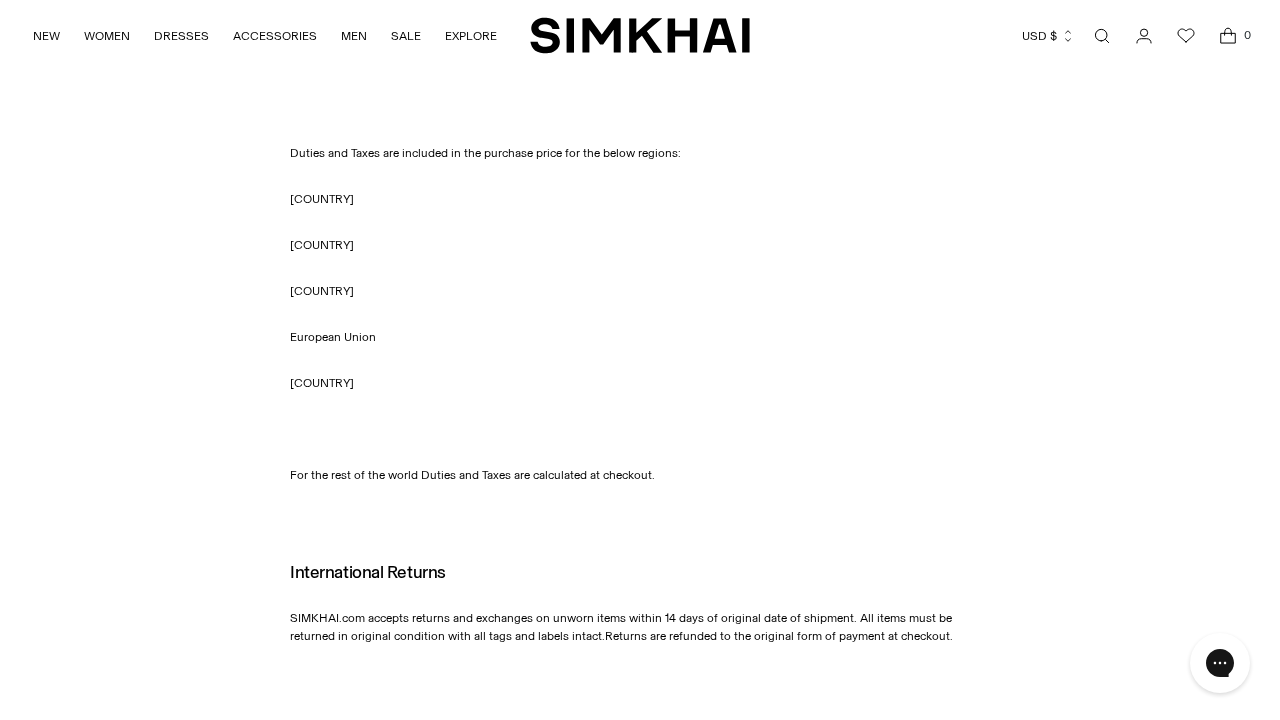 scroll, scrollTop: 1798, scrollLeft: 0, axis: vertical 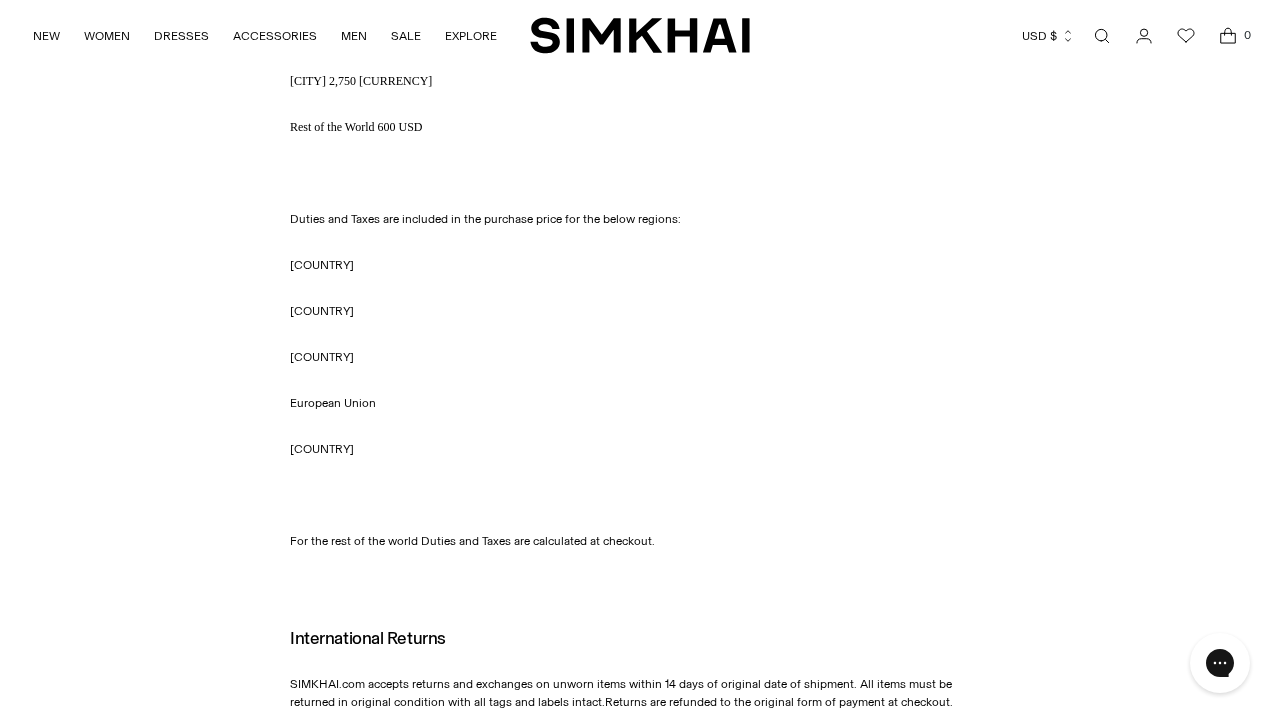 click 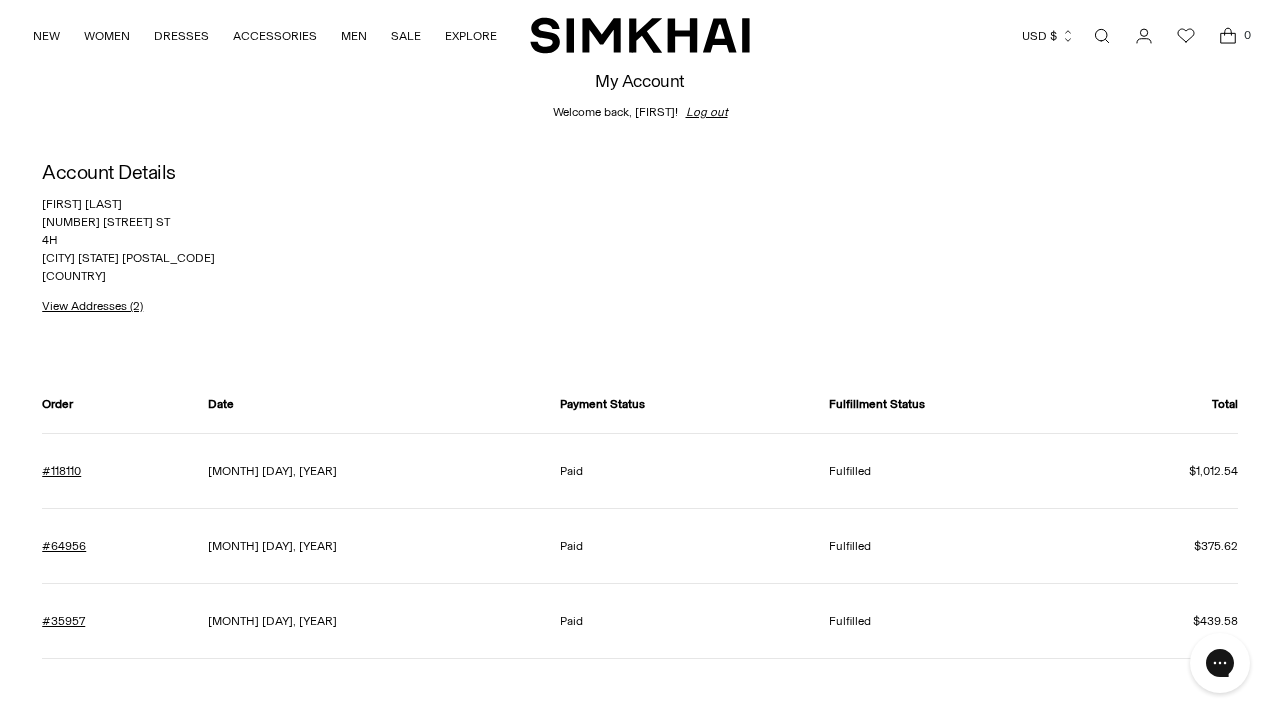 scroll, scrollTop: 0, scrollLeft: 0, axis: both 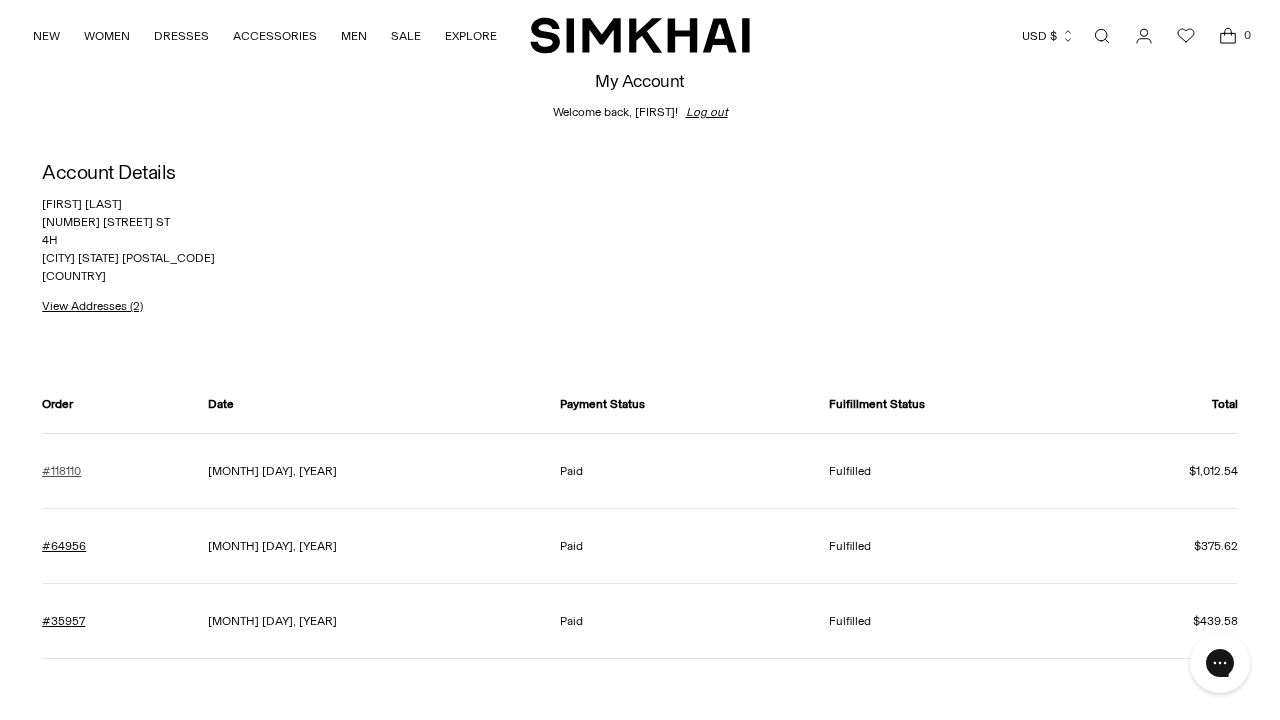 click on "#118110" at bounding box center [61, 471] 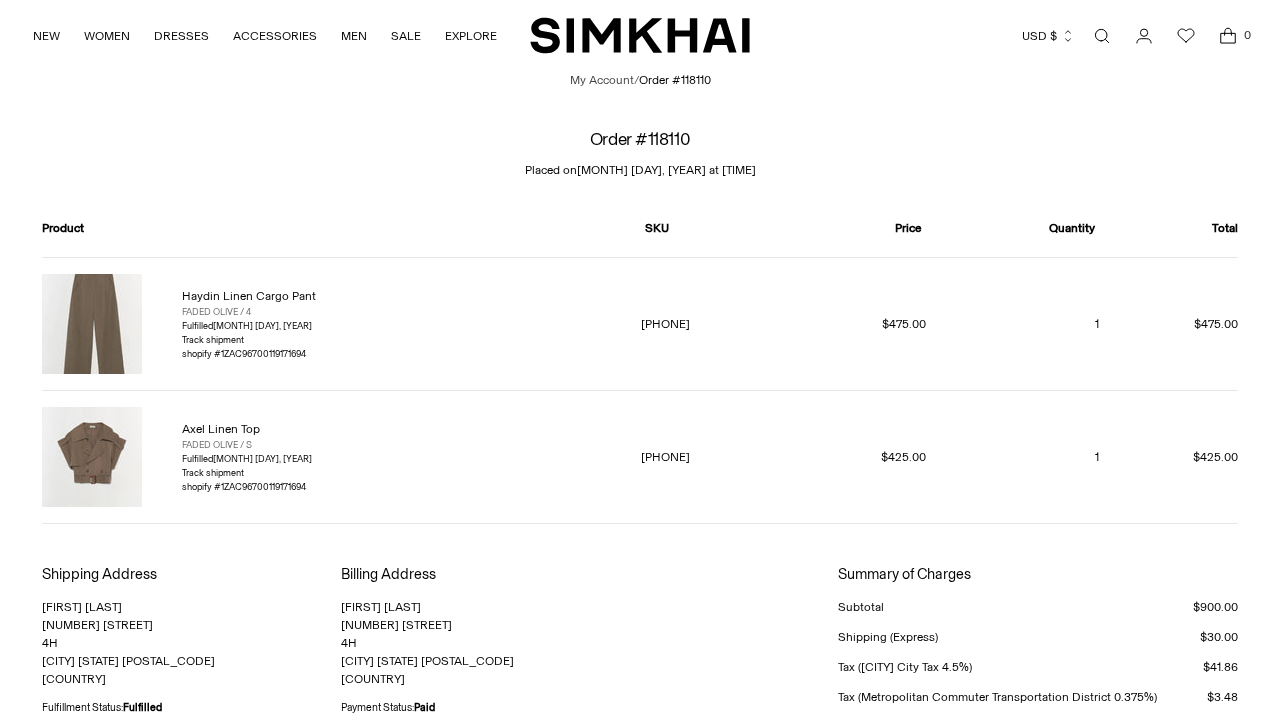 scroll, scrollTop: 0, scrollLeft: 0, axis: both 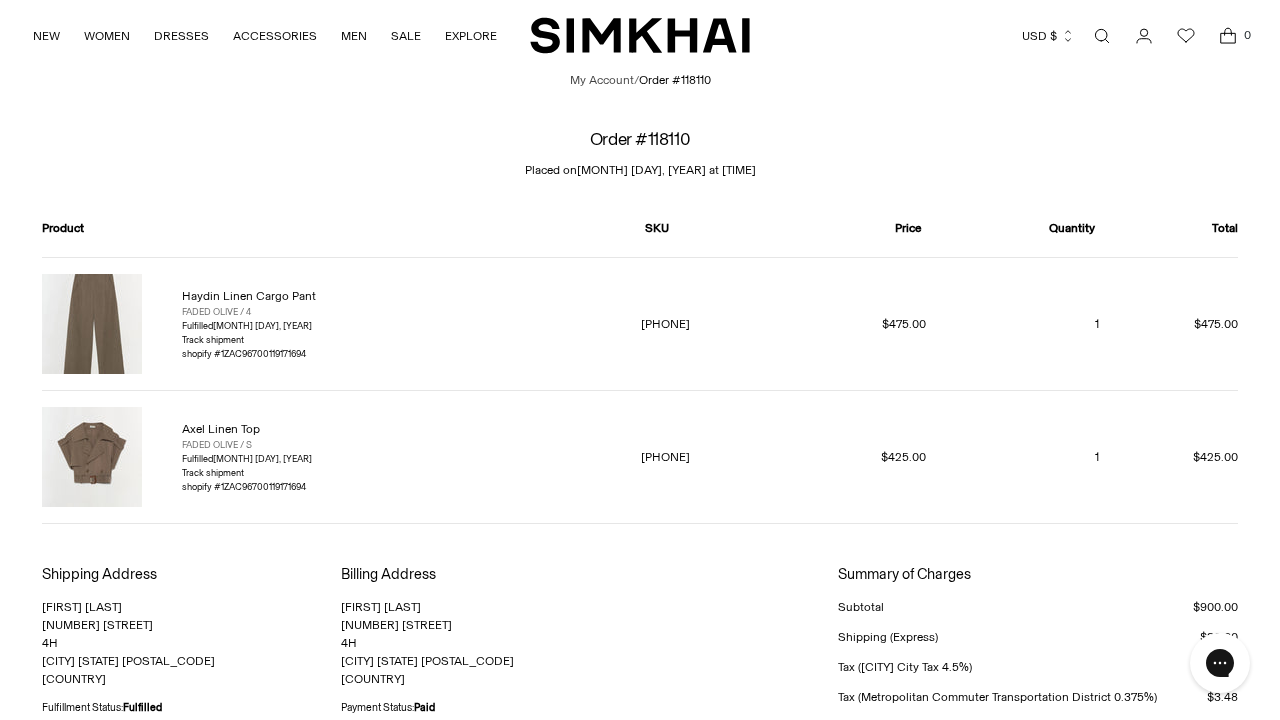 click at bounding box center [92, 324] 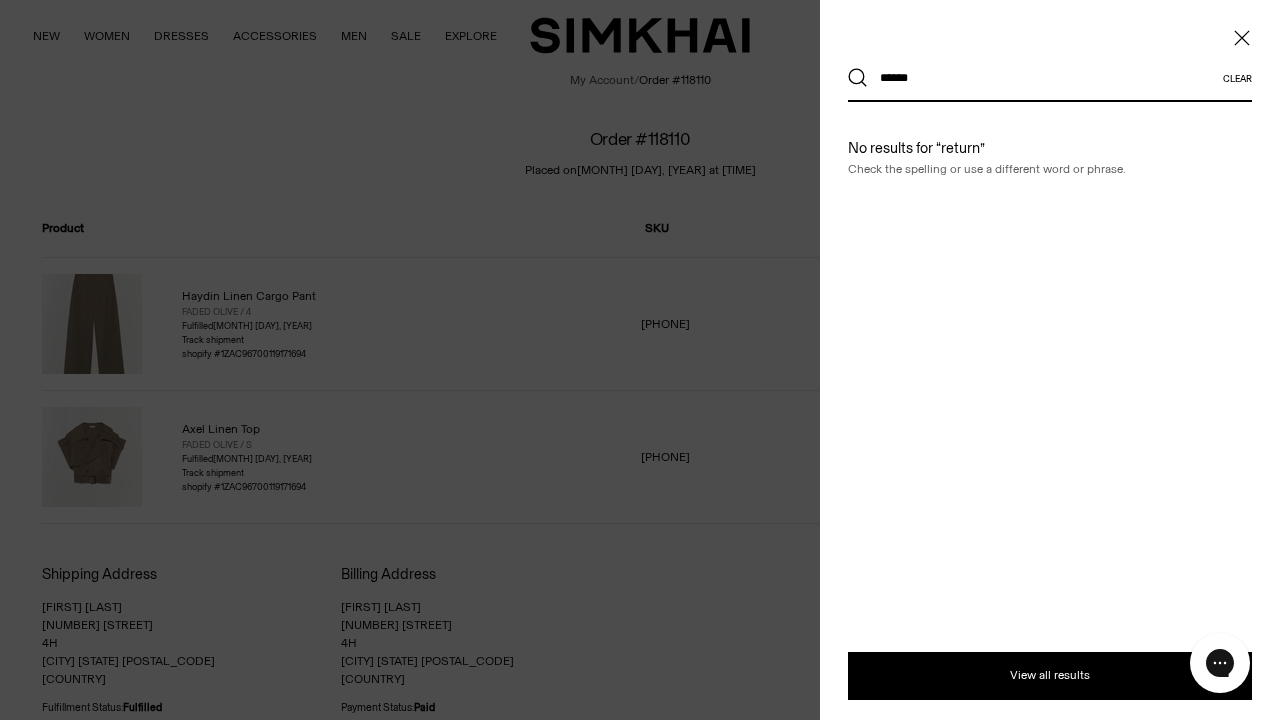 type on "******" 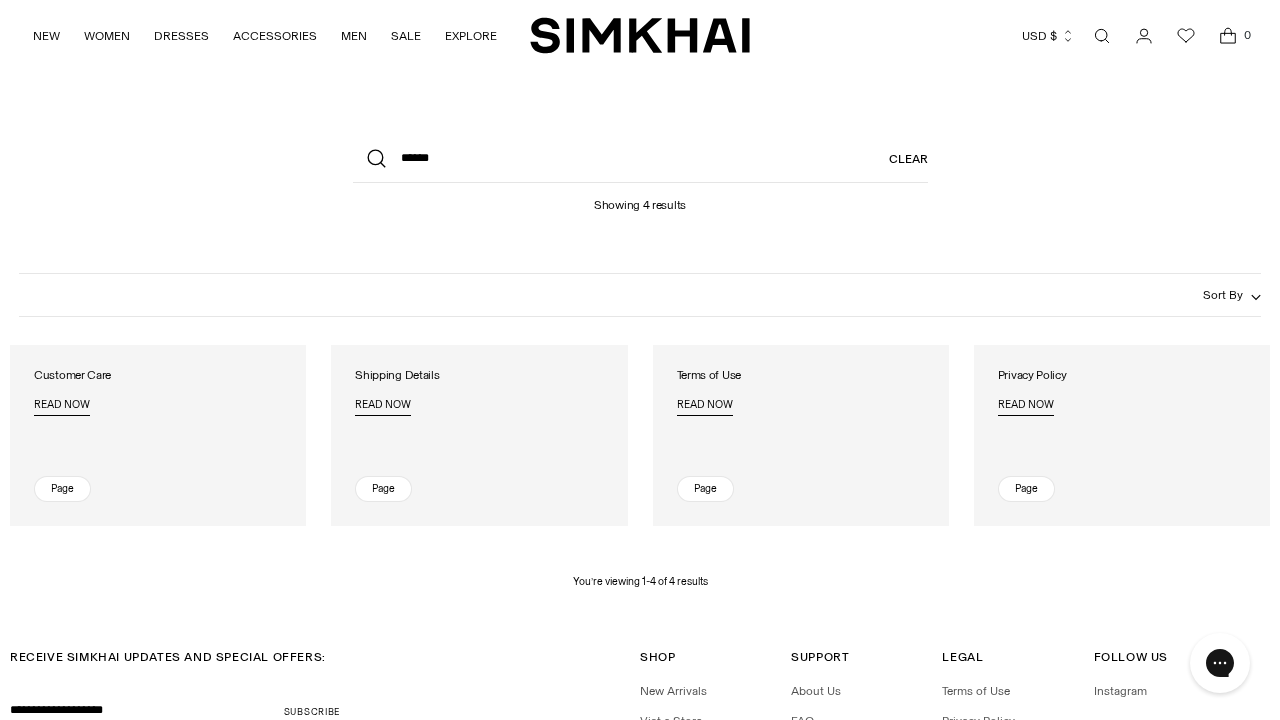 scroll, scrollTop: 0, scrollLeft: 0, axis: both 